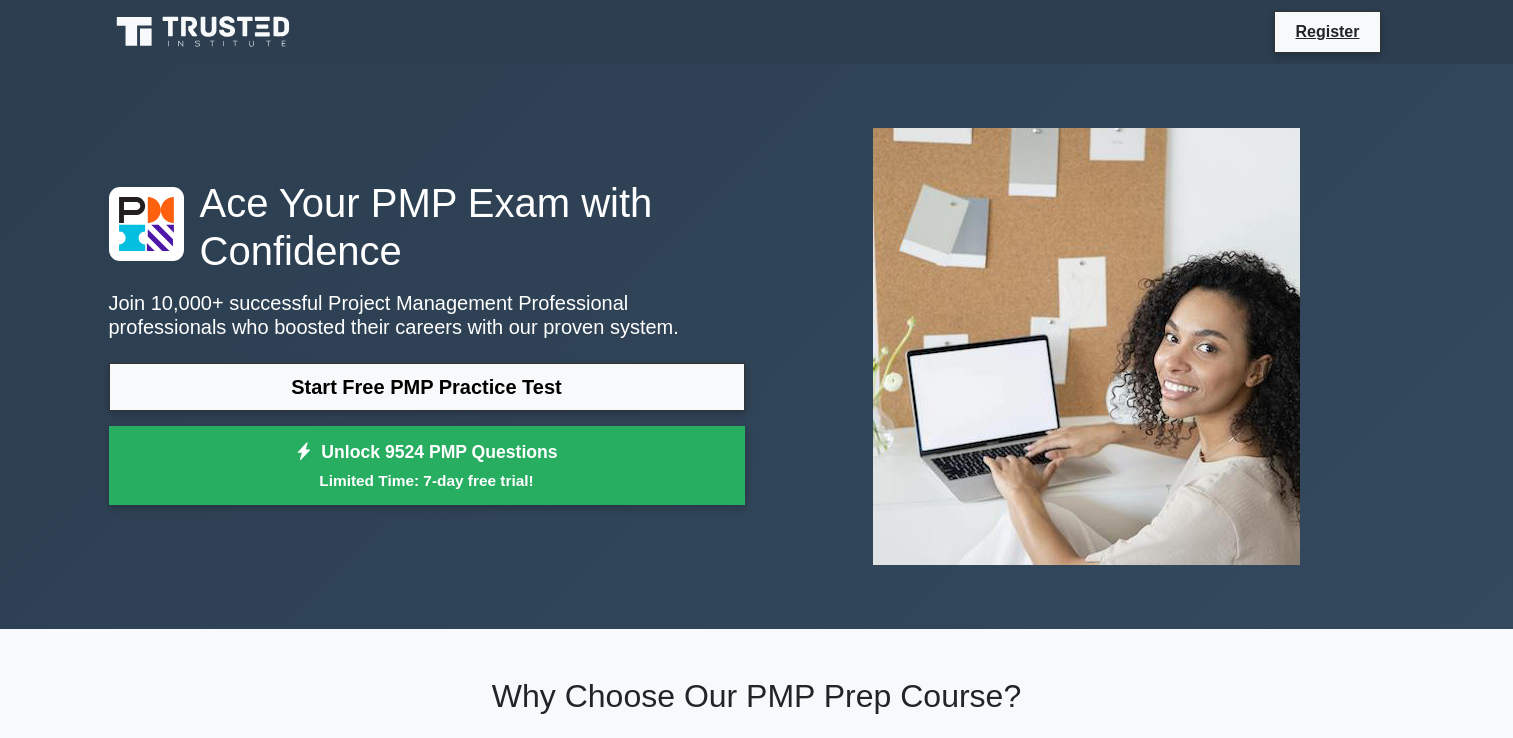 scroll, scrollTop: 0, scrollLeft: 0, axis: both 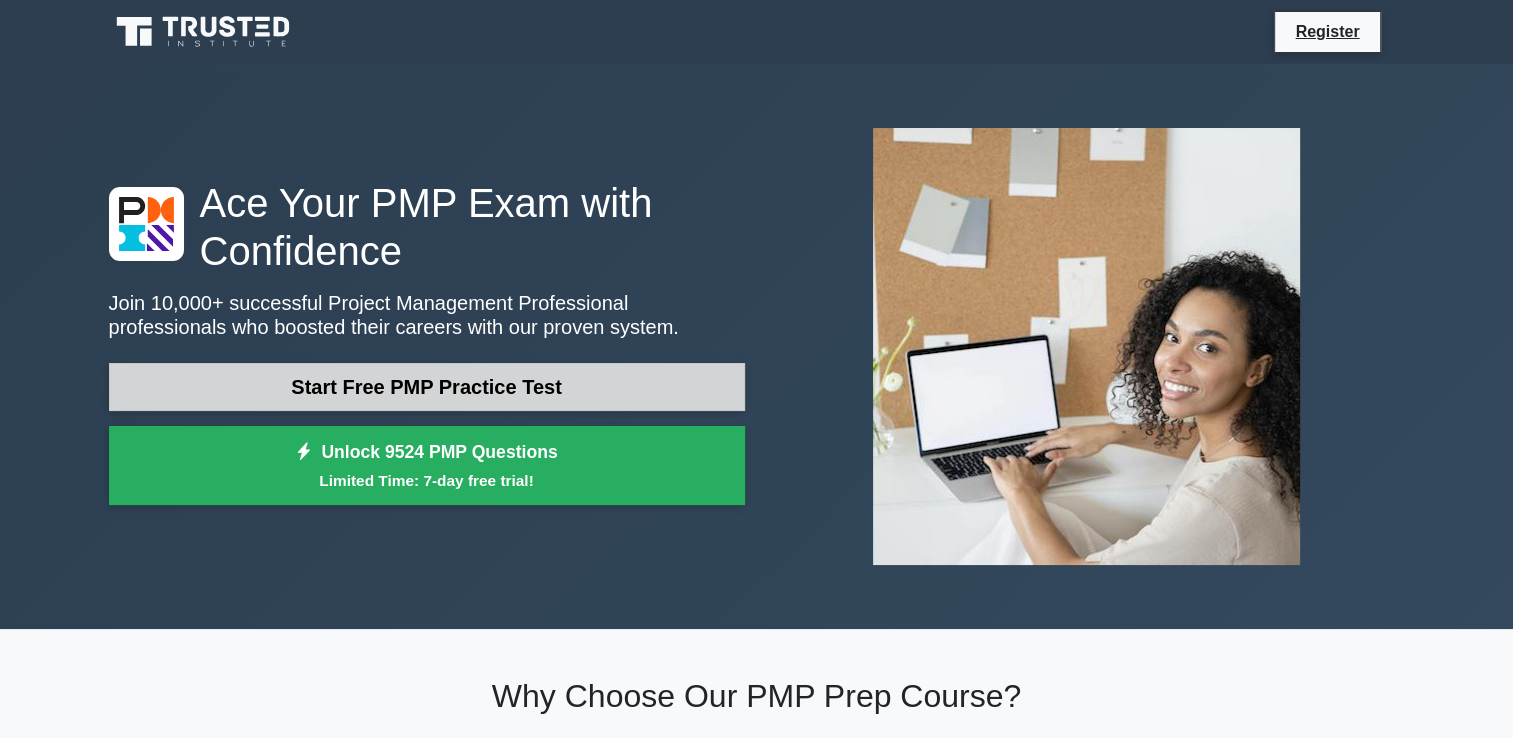 click on "Start Free PMP Practice Test" at bounding box center [427, 387] 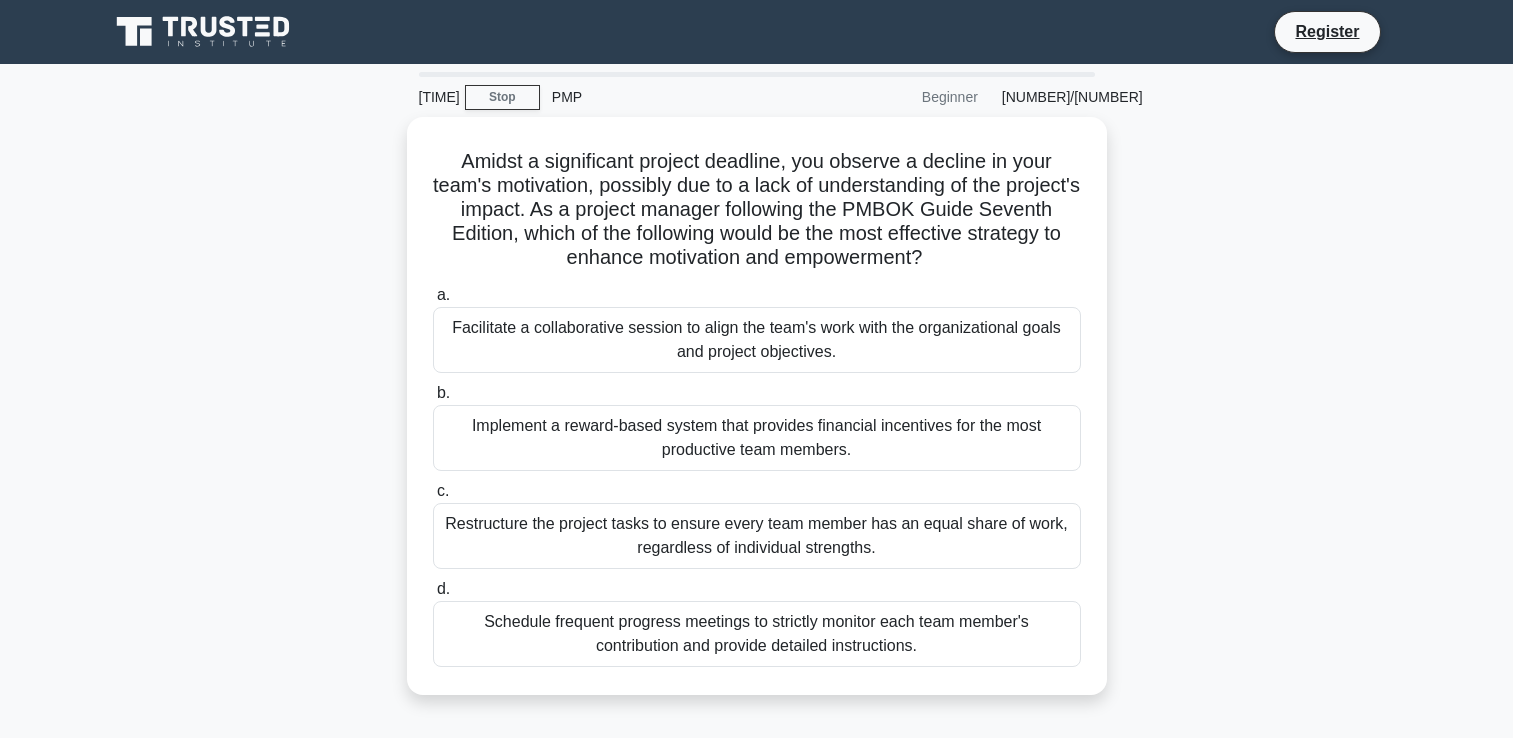 scroll, scrollTop: 0, scrollLeft: 0, axis: both 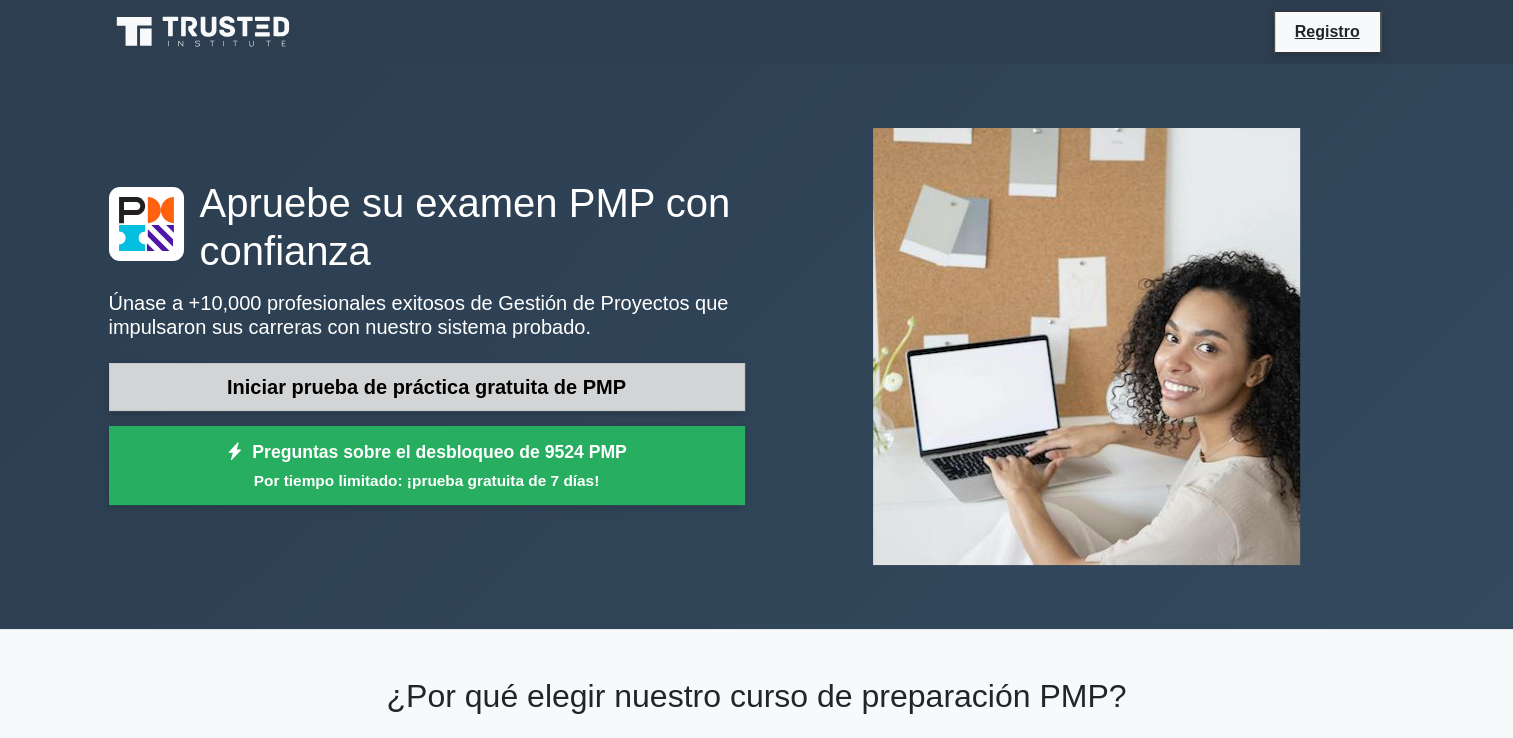 click on "Iniciar prueba de práctica gratuita de PMP" at bounding box center (427, 387) 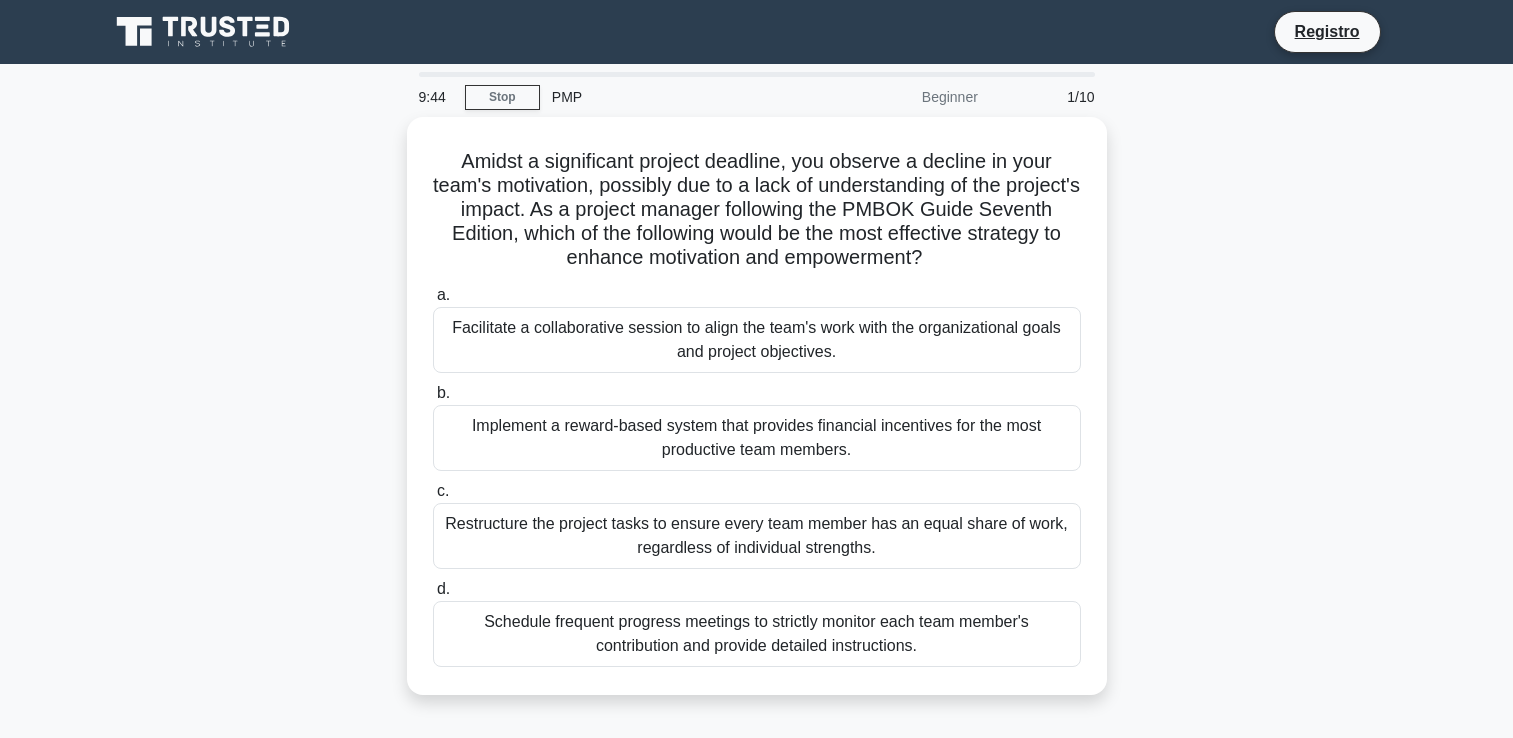 scroll, scrollTop: 0, scrollLeft: 0, axis: both 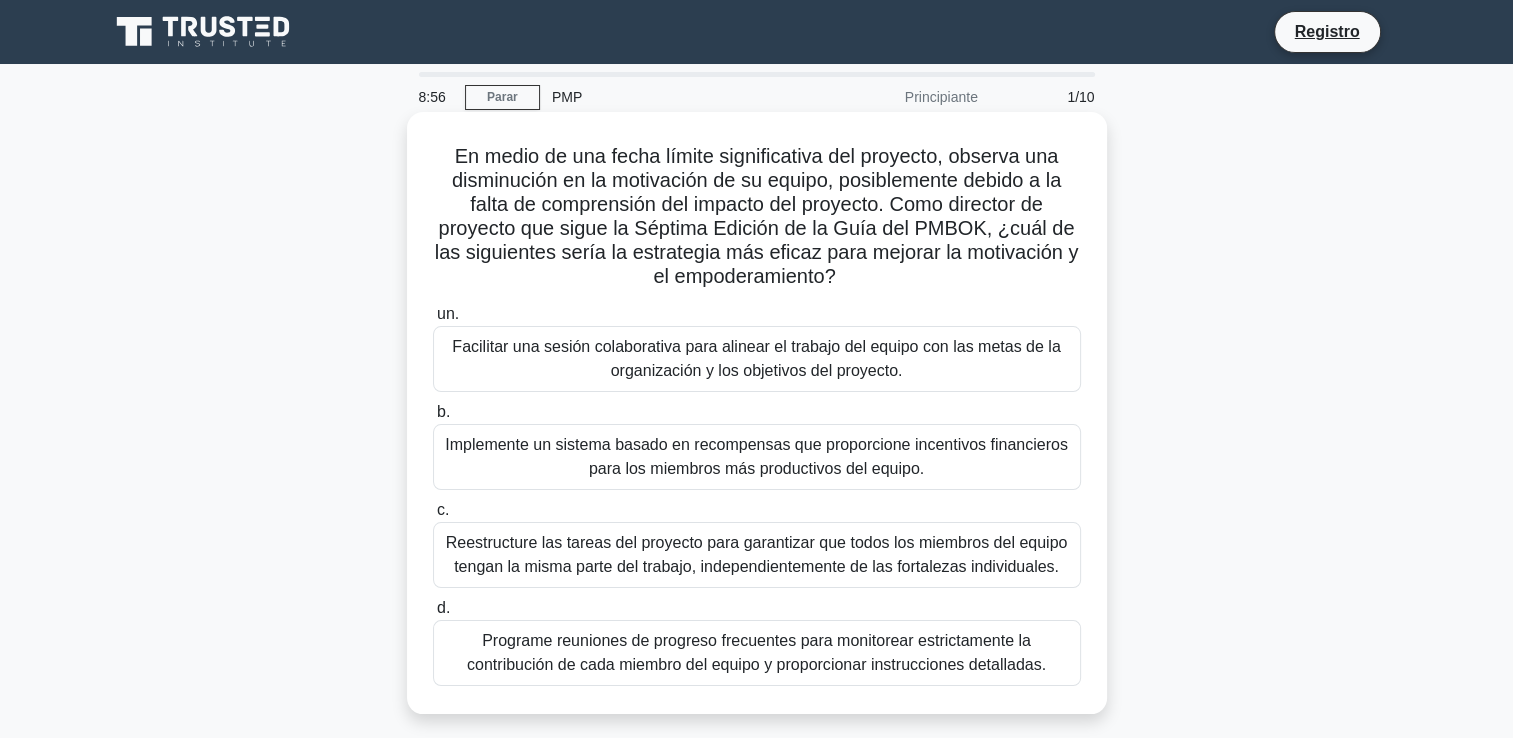 click on "Facilitar una sesión colaborativa para alinear el trabajo del equipo con las metas de la organización y los objetivos del proyecto." at bounding box center (757, 359) 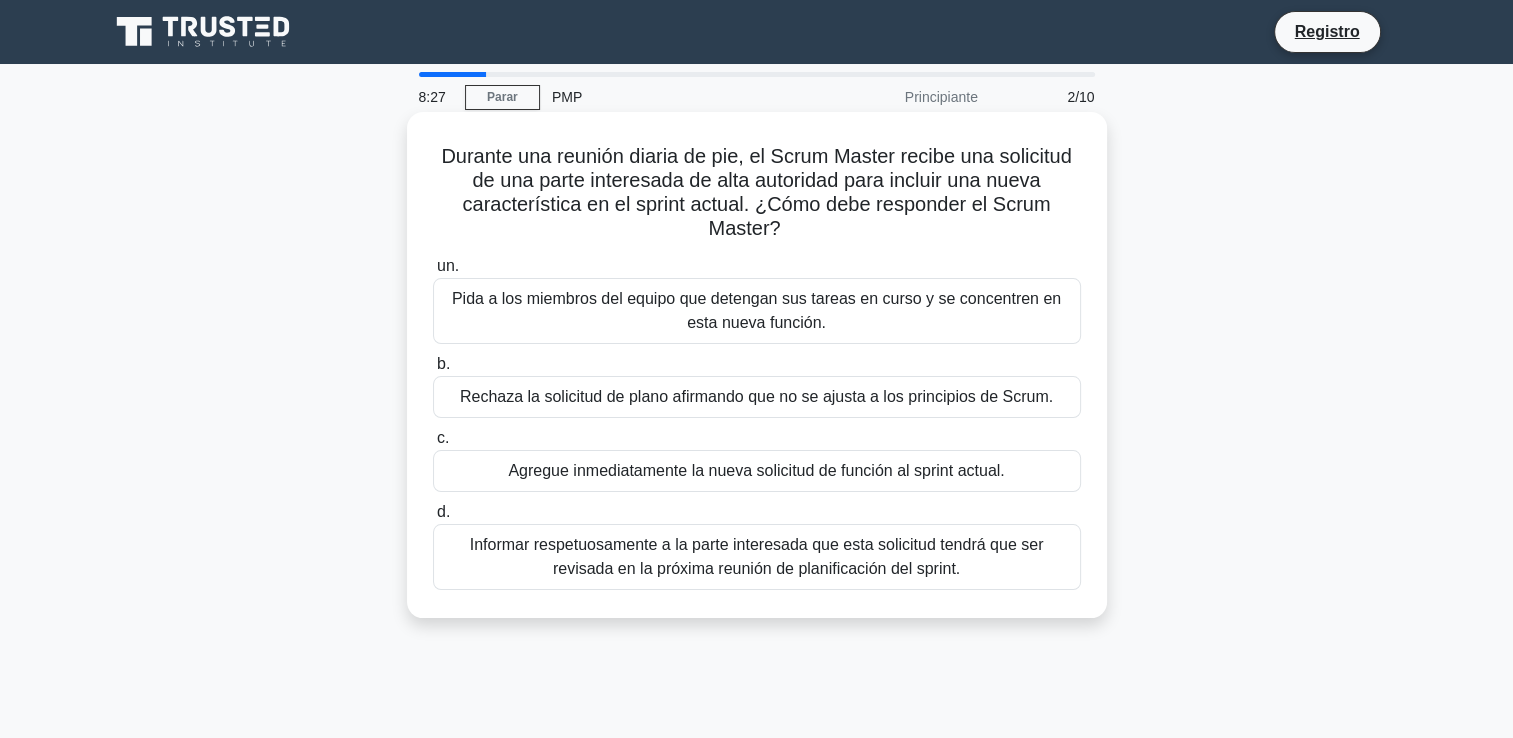 click on "Agregue inmediatamente la nueva solicitud de función al sprint actual." at bounding box center (757, 471) 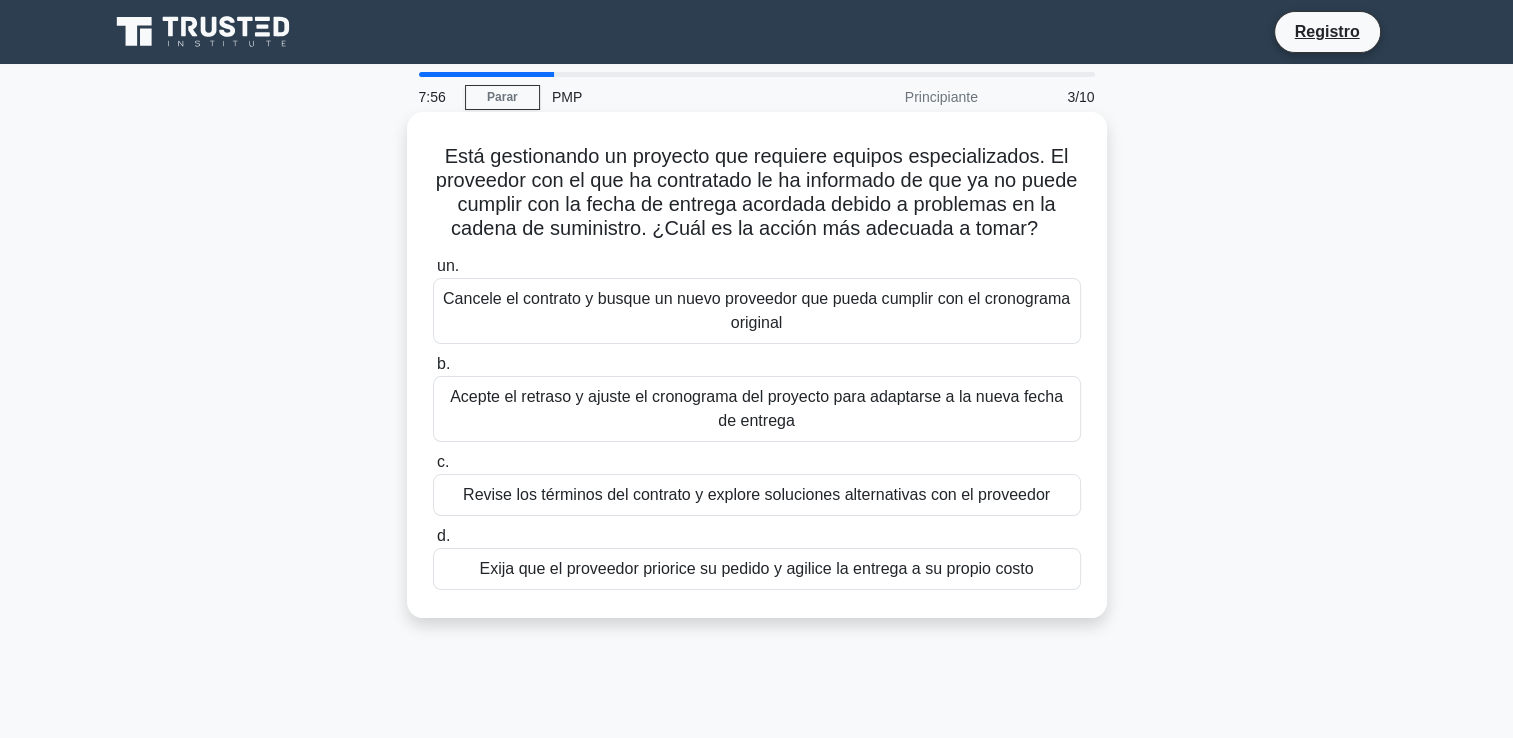 click on "Acepte el retraso y ajuste el cronograma del proyecto para adaptarse a la nueva fecha de entrega" at bounding box center [757, 409] 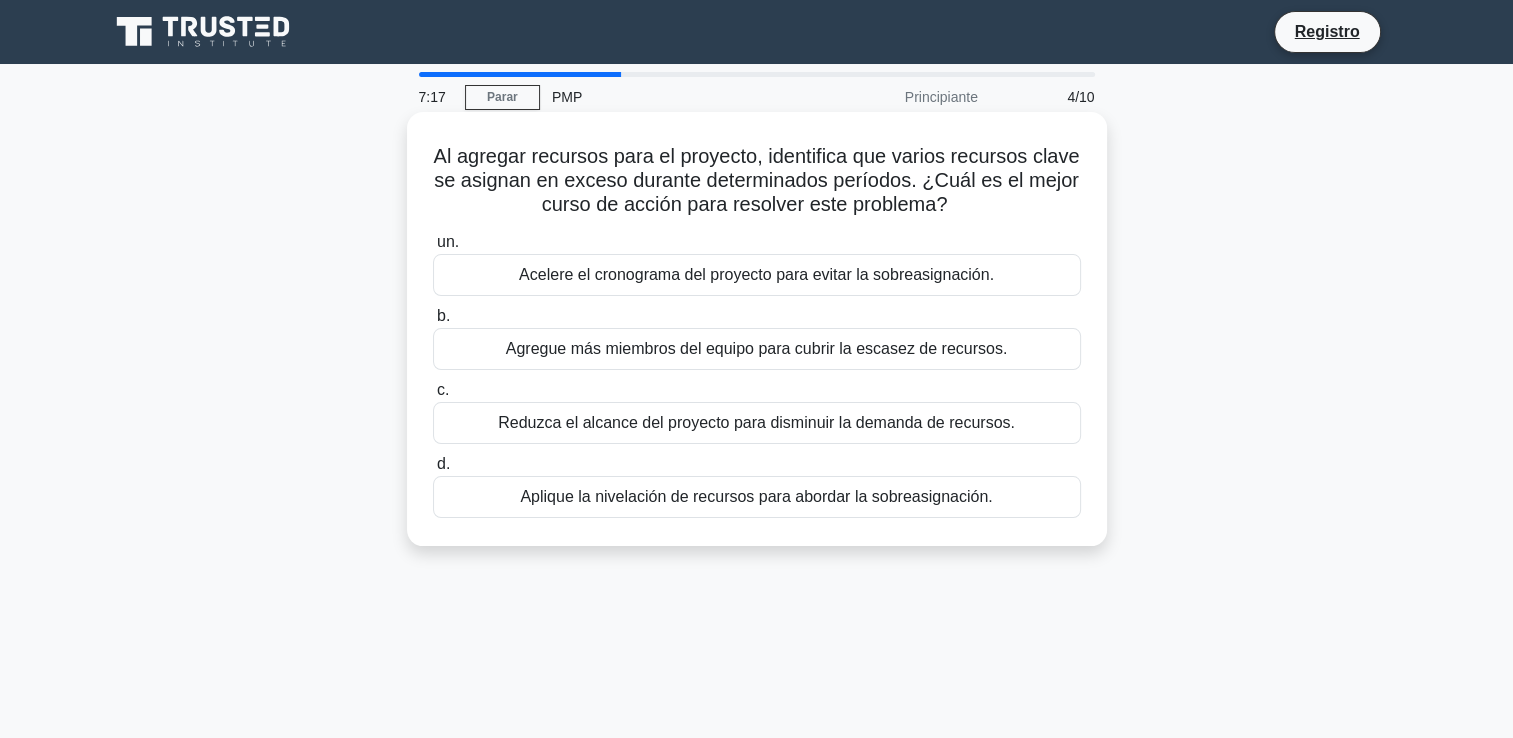 click on "Aplique la nivelación de recursos para abordar la sobreasignación." at bounding box center [757, 497] 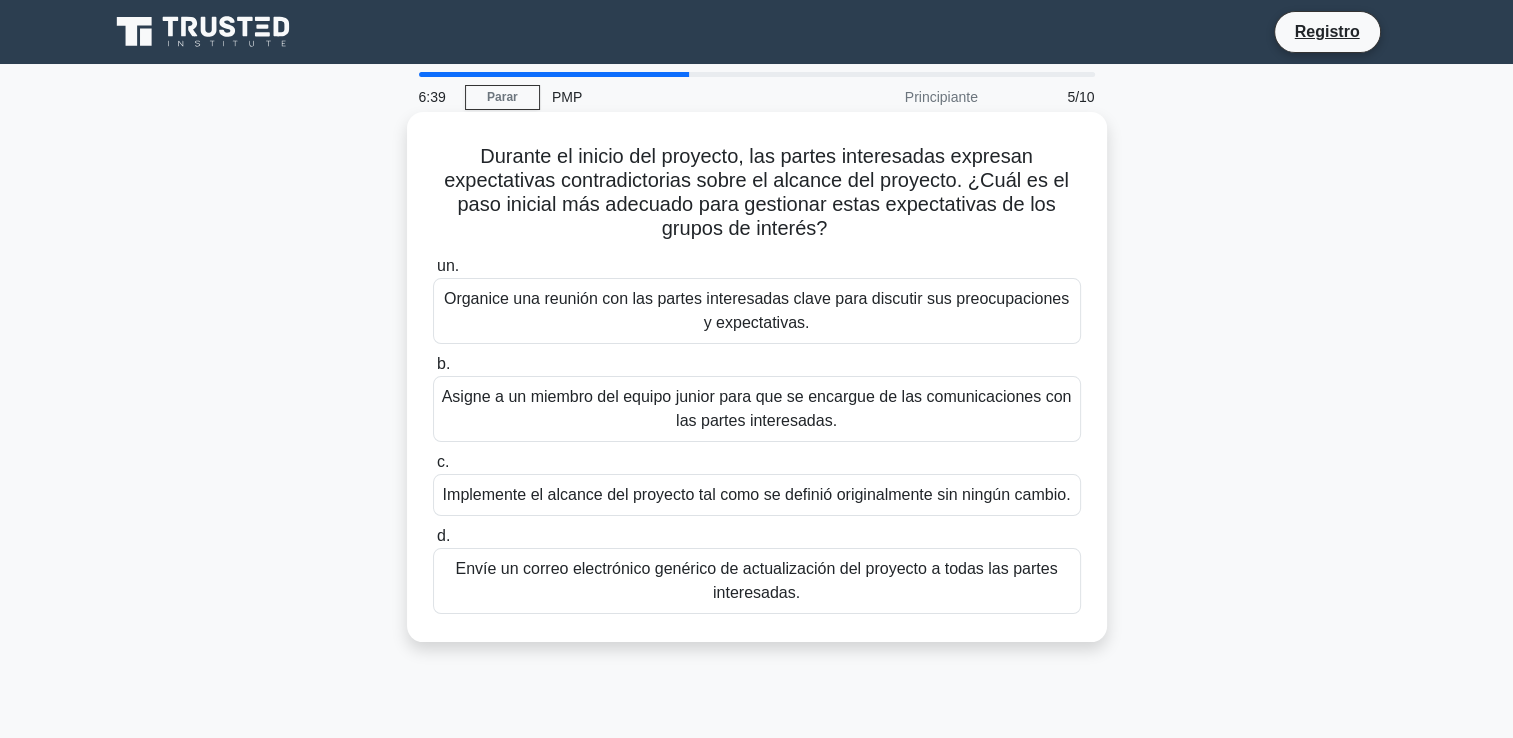 click on "Organice una reunión con las partes interesadas clave para discutir sus preocupaciones y expectativas." at bounding box center [757, 311] 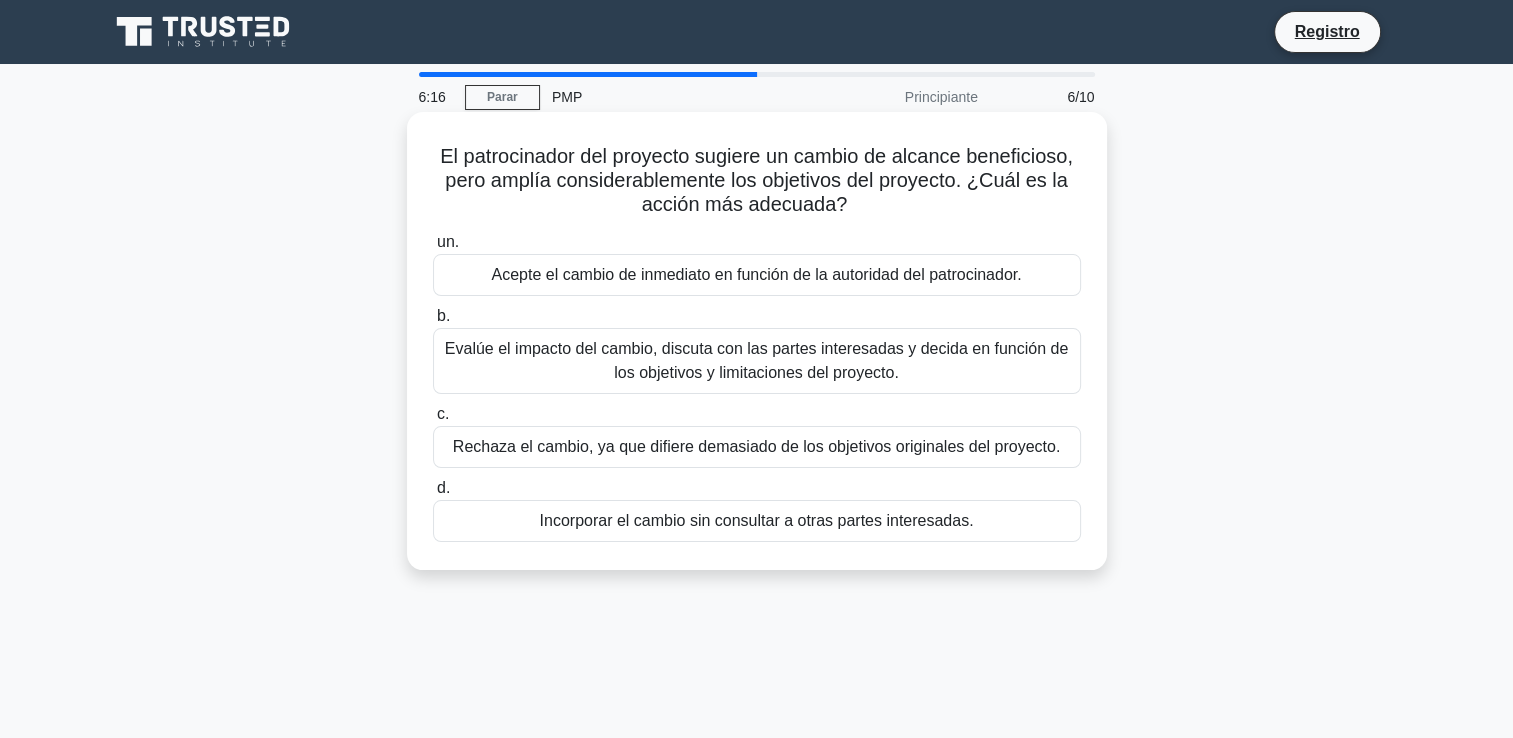 click on "Evalúe el impacto del cambio, discuta con las partes interesadas y decida en función de los objetivos y limitaciones del proyecto." at bounding box center [757, 361] 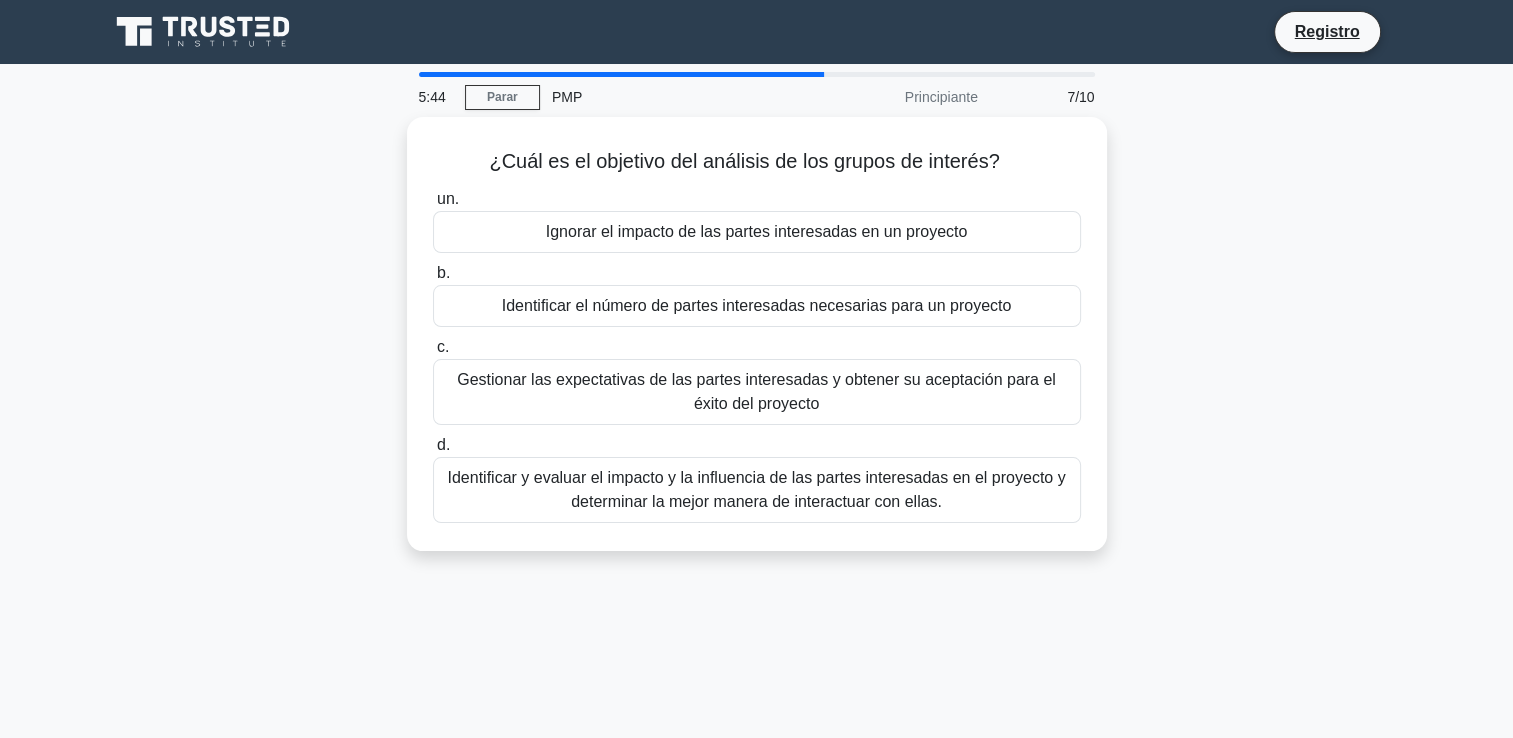 click on "Gestionar las expectativas de las partes interesadas y obtener su aceptación para el éxito del proyecto" at bounding box center [757, 392] 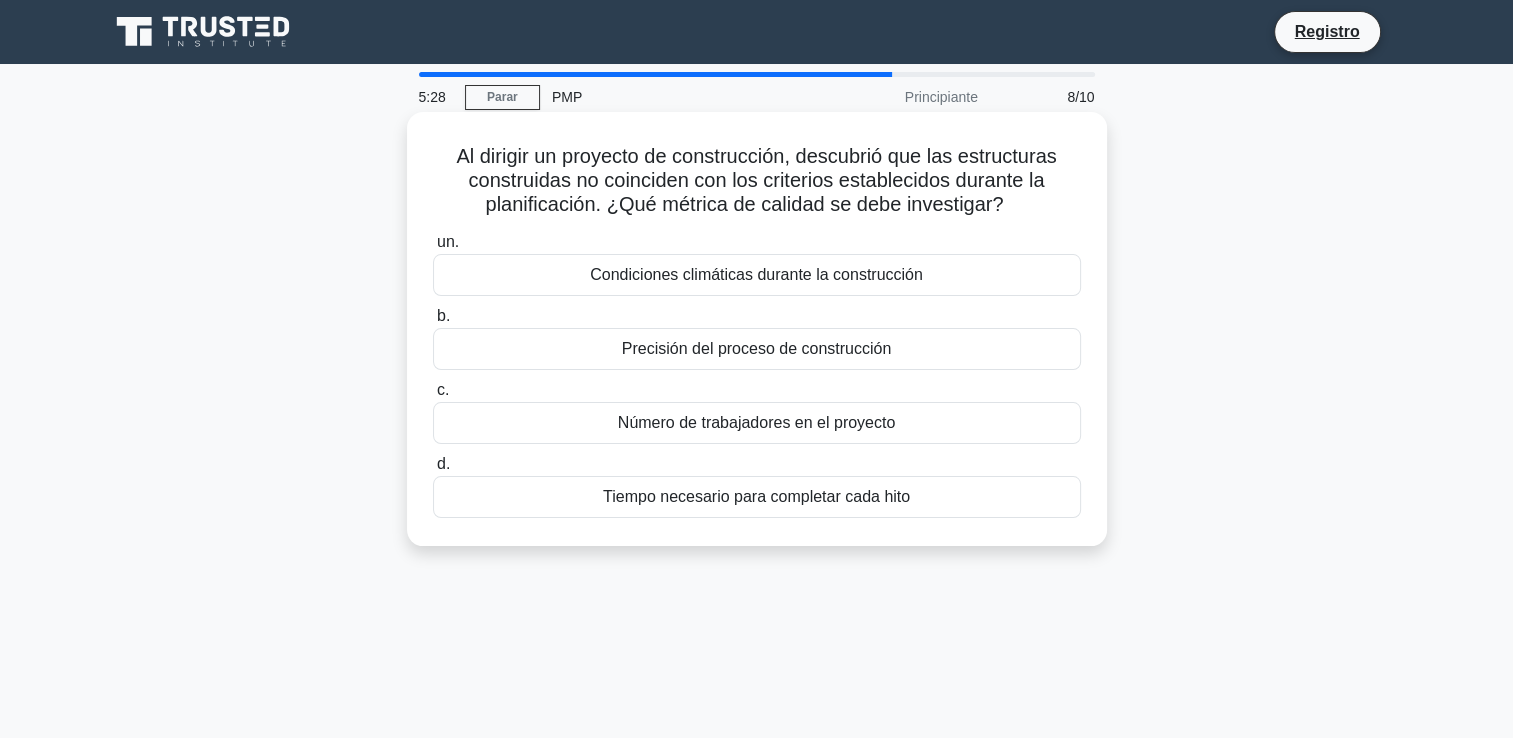 click on "Precisión del proceso de construcción" at bounding box center [757, 349] 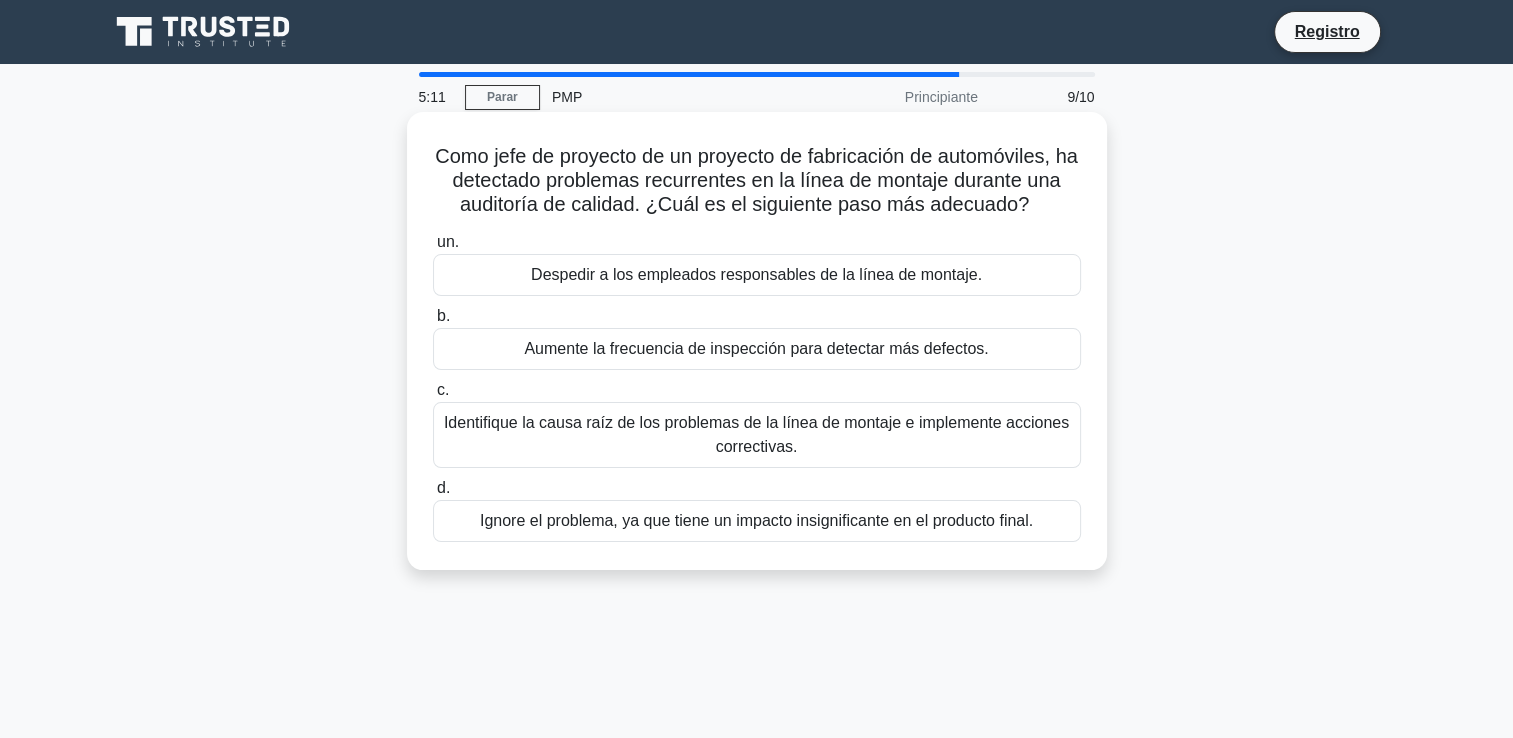 click on "Identifique la causa raíz de los problemas de la línea de montaje e implemente acciones correctivas." at bounding box center (757, 435) 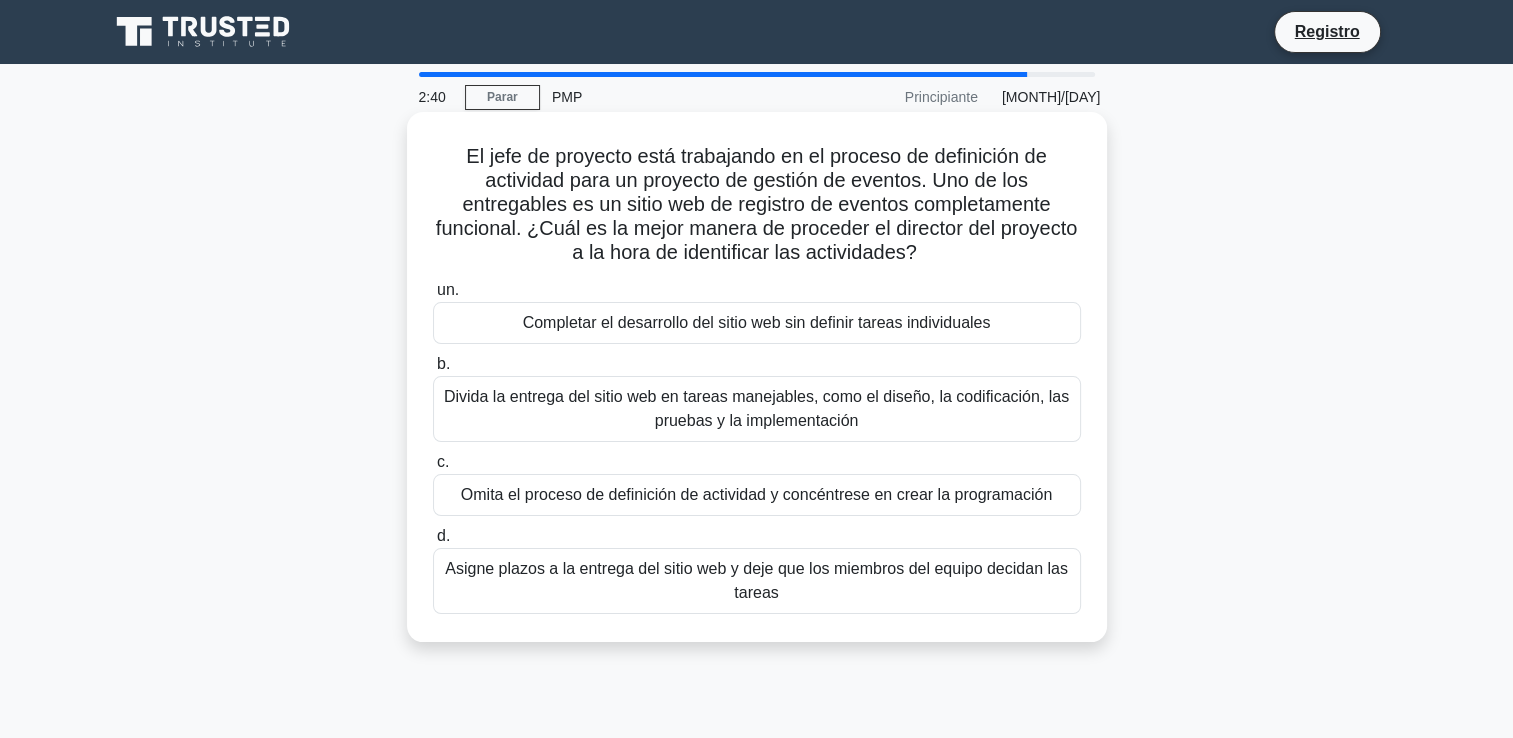 click on "Divida la entrega del sitio web en tareas manejables, como el diseño, la codificación, las pruebas y la implementación" at bounding box center (757, 409) 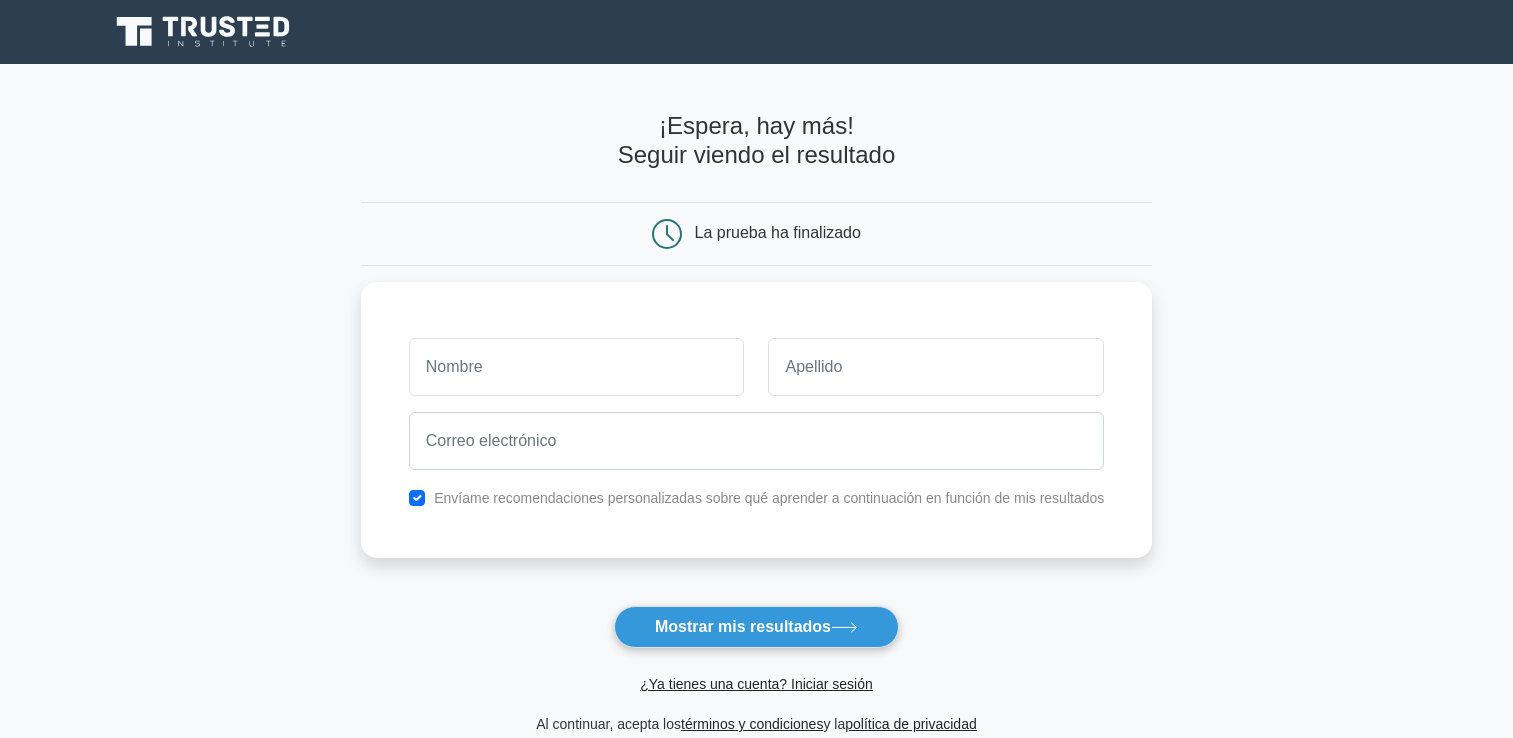 scroll, scrollTop: 0, scrollLeft: 0, axis: both 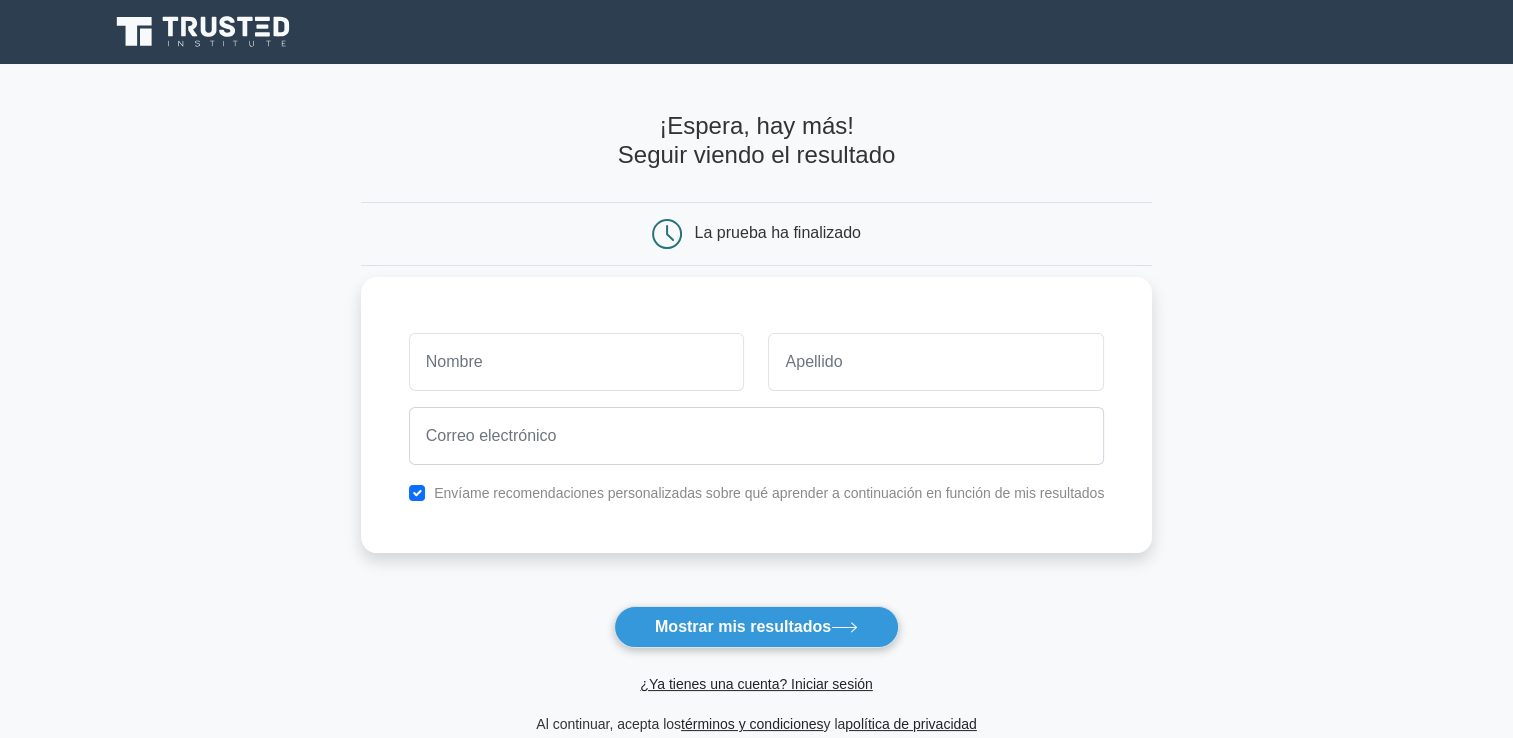 click at bounding box center (577, 362) 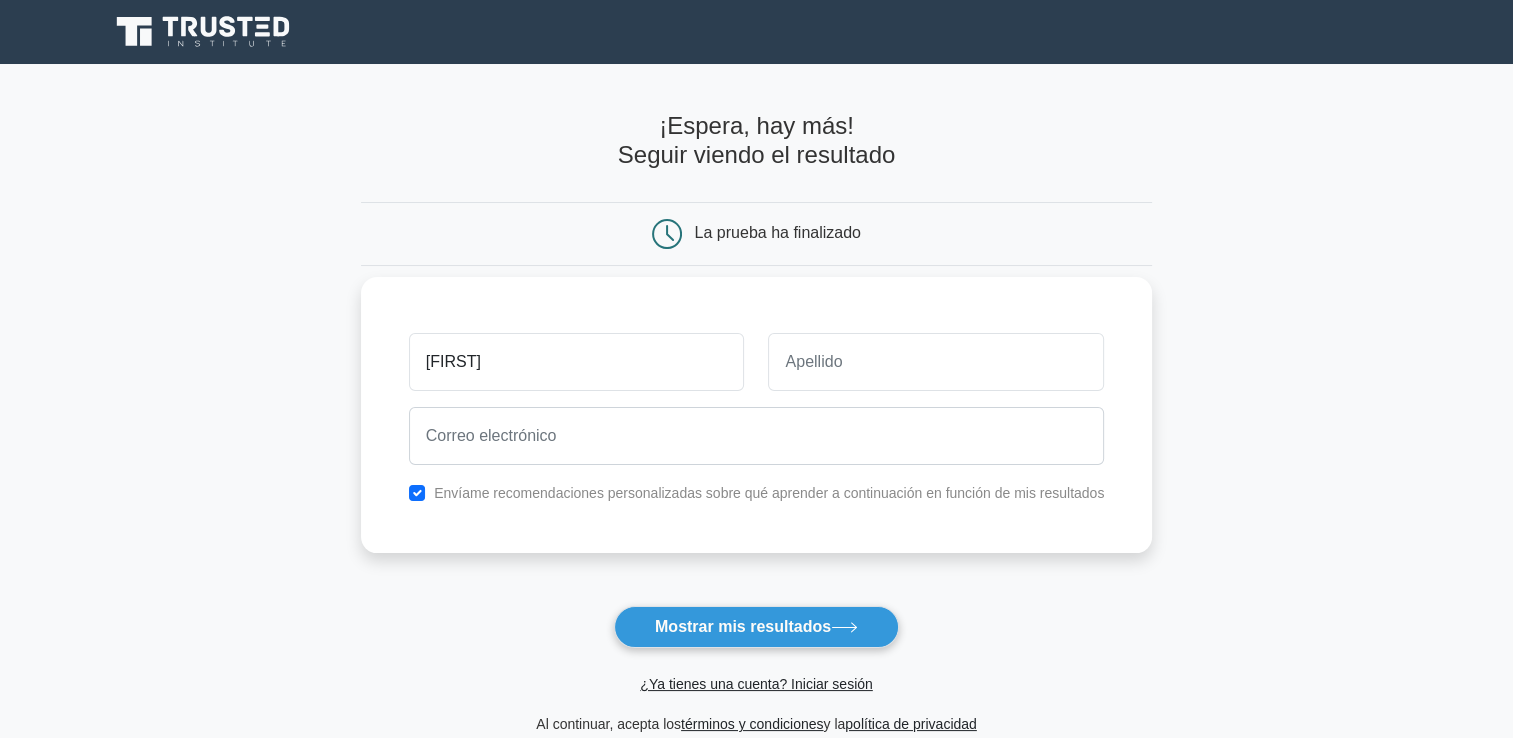 type on "francisco" 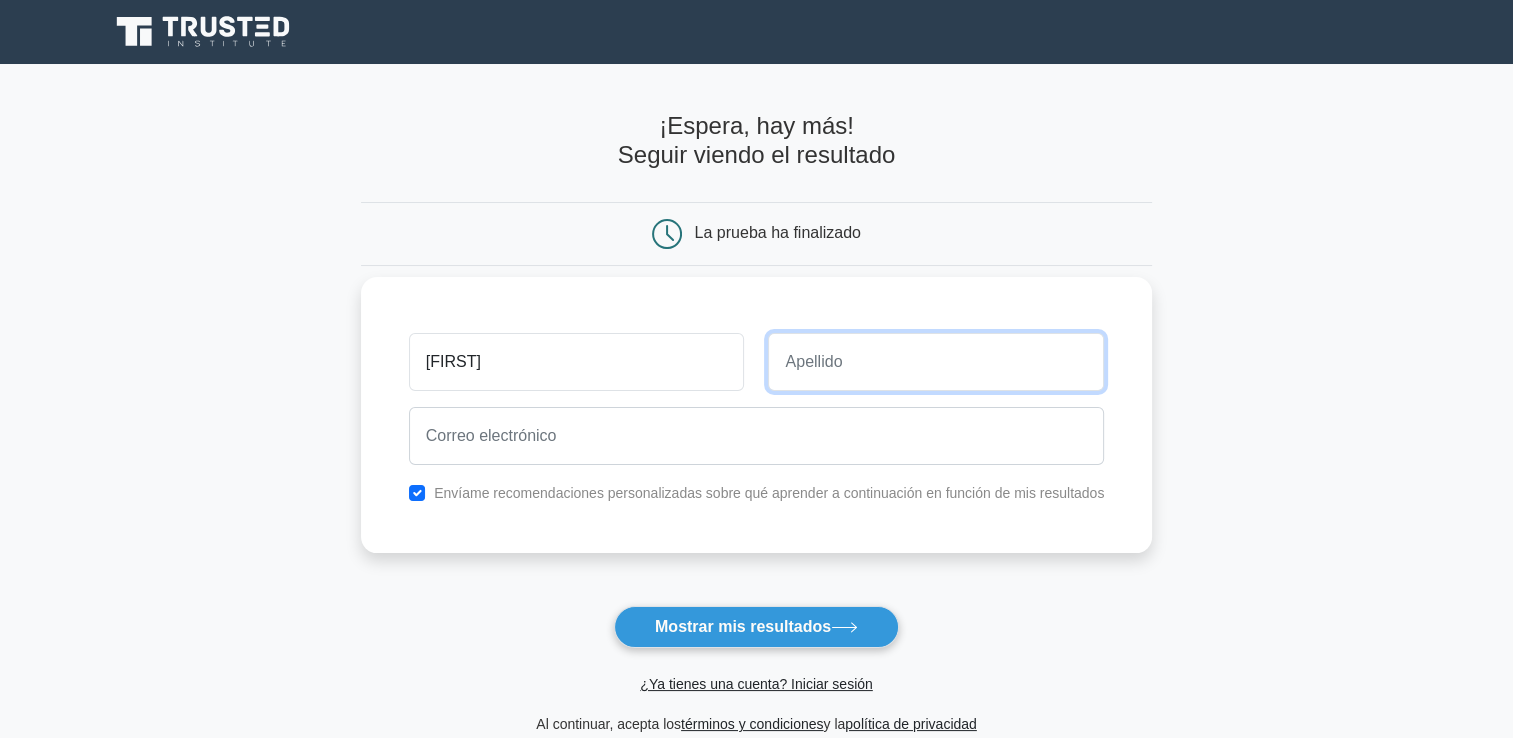 click at bounding box center [936, 362] 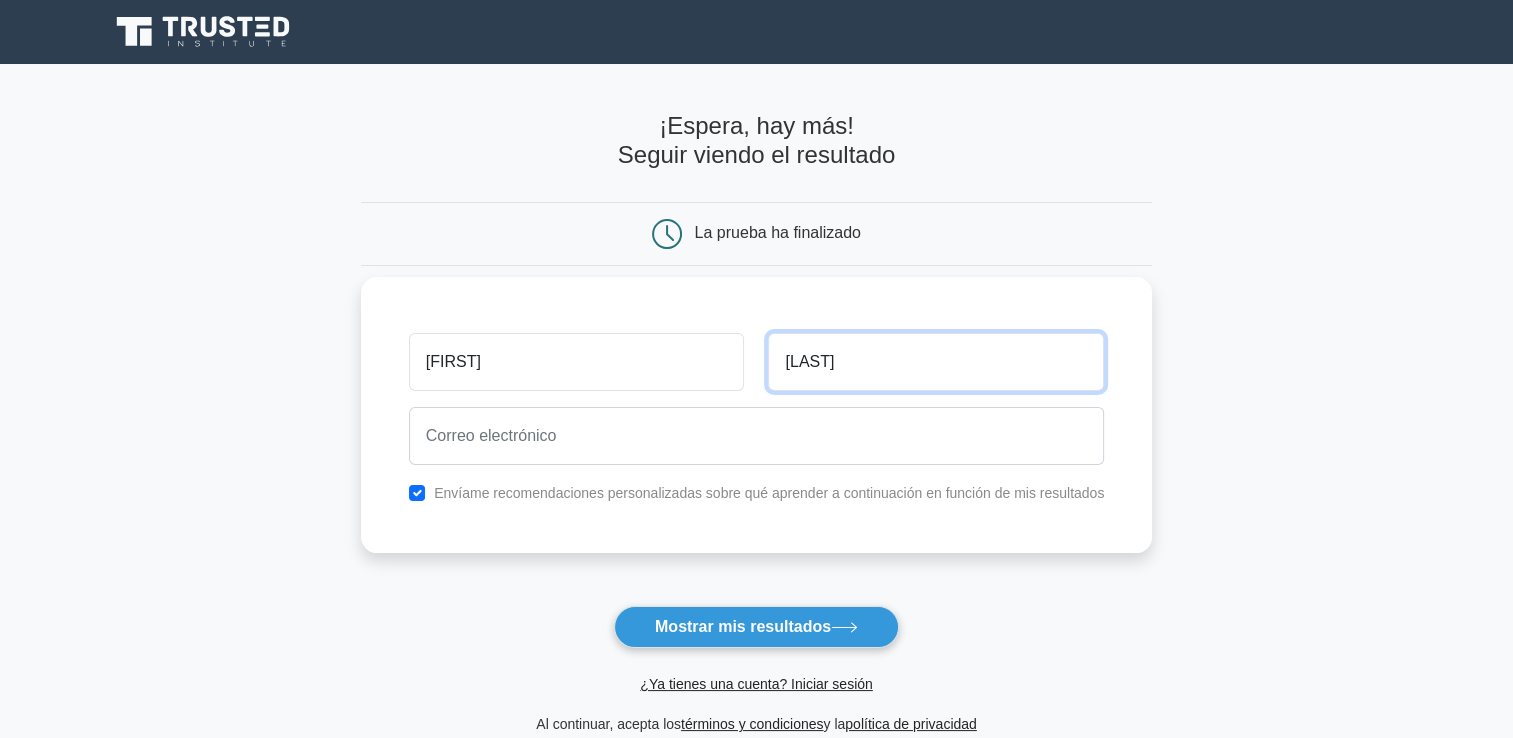 type on "cavero" 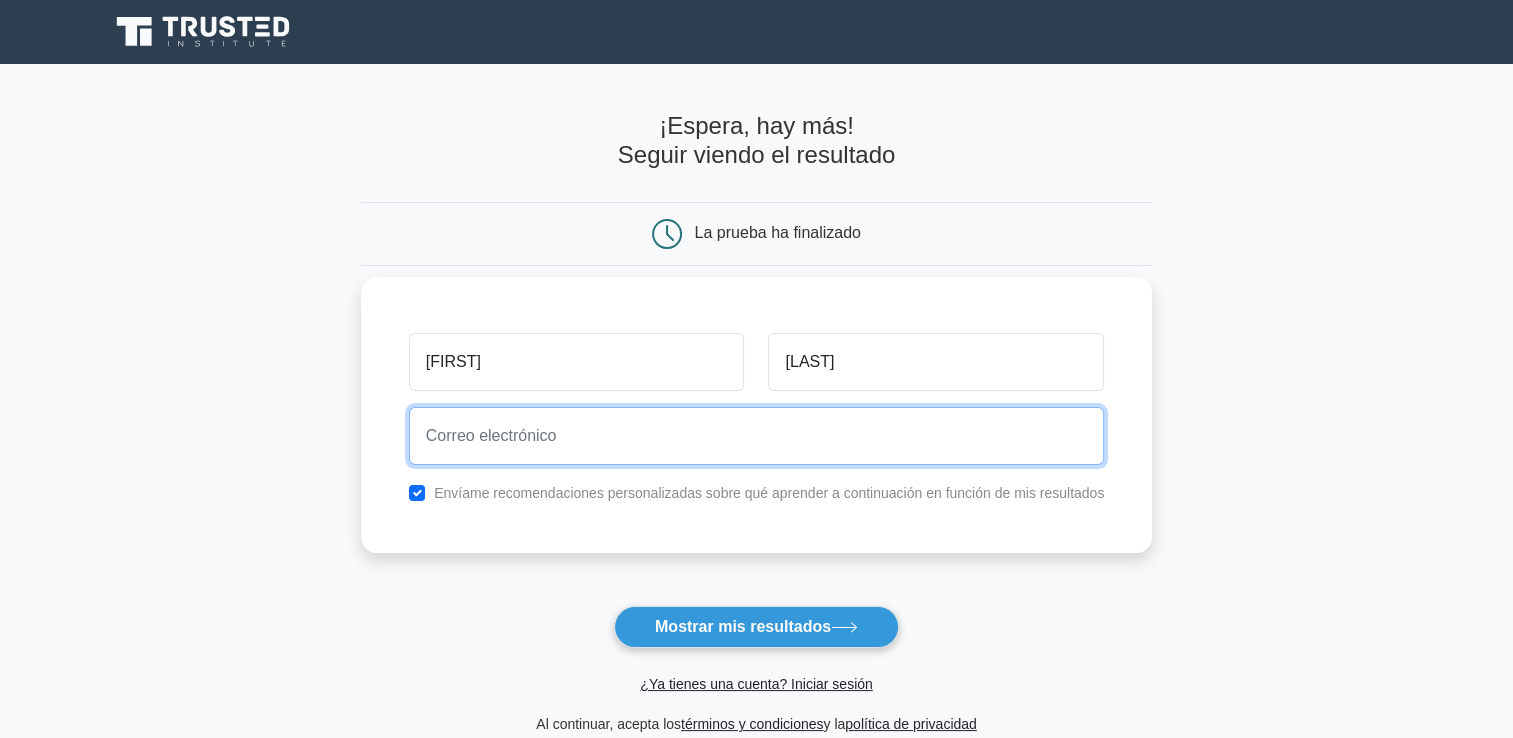 click at bounding box center [757, 436] 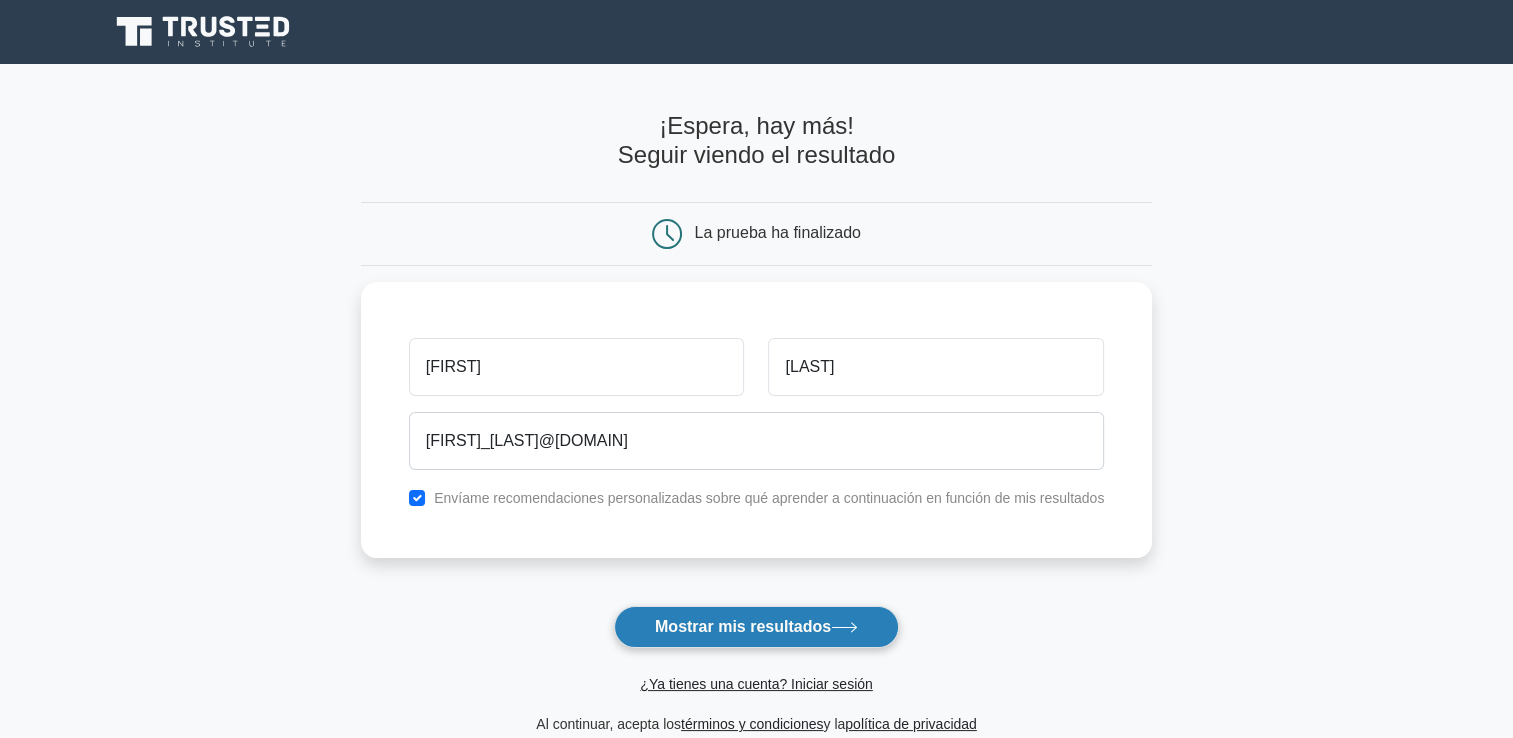 click on "Mostrar mis resultados" at bounding box center [743, 626] 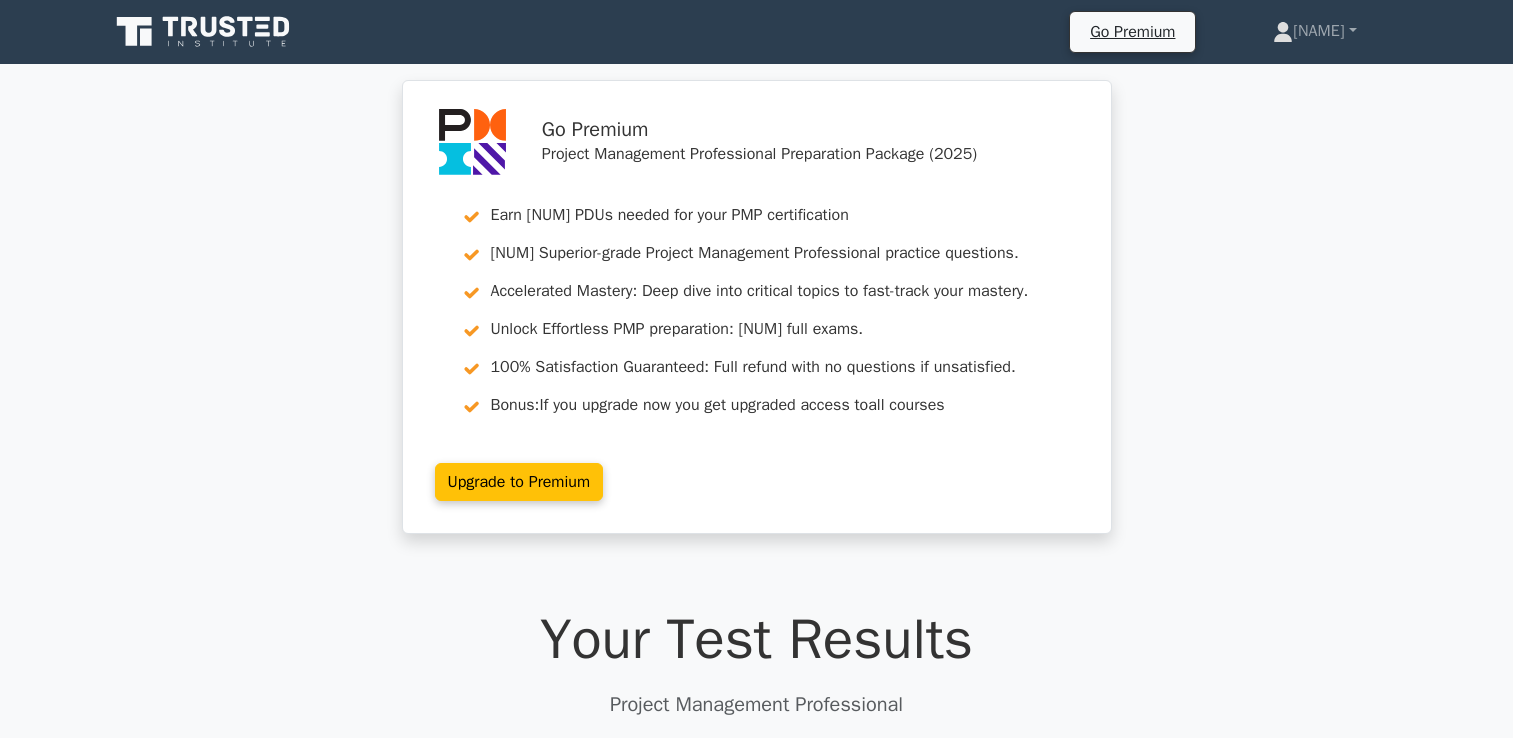 scroll, scrollTop: 0, scrollLeft: 0, axis: both 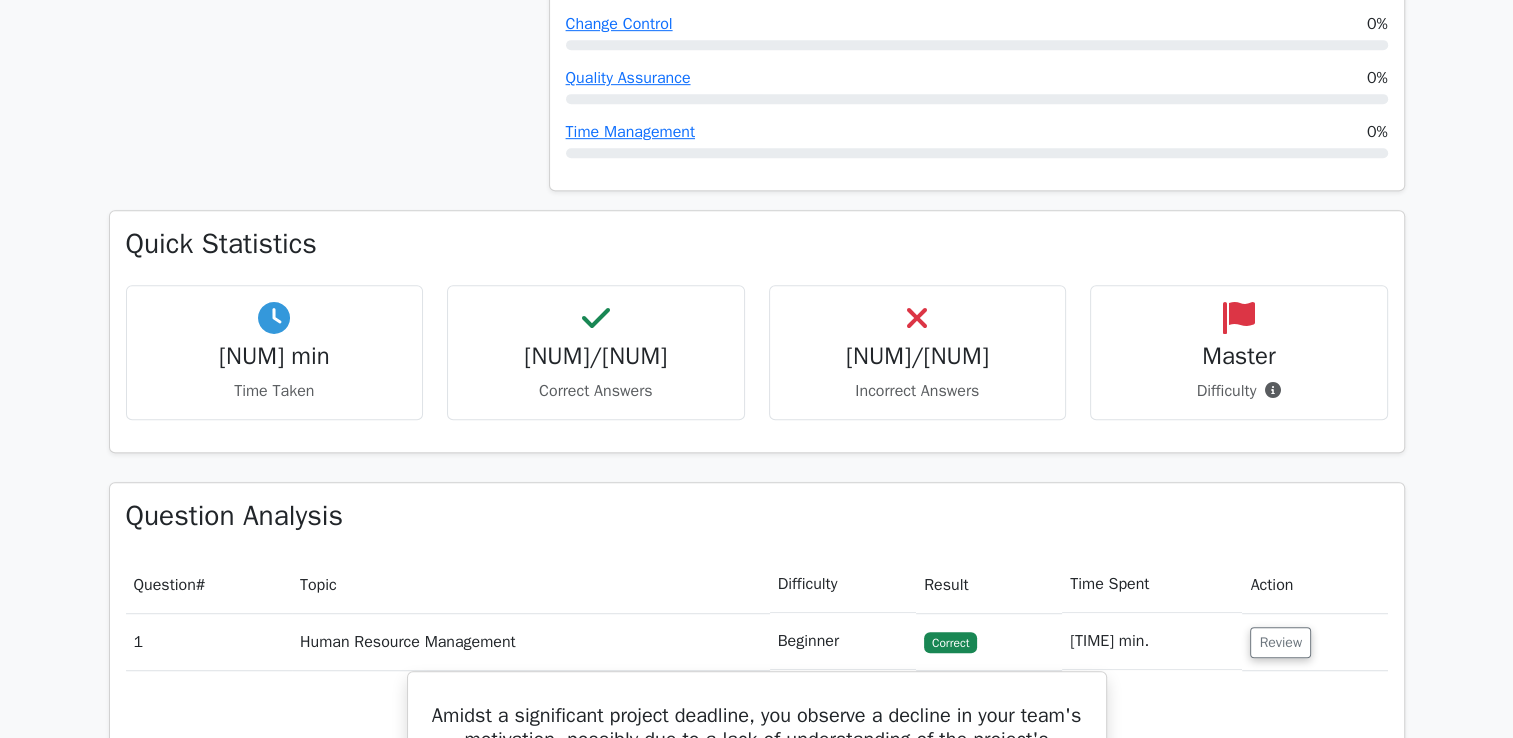 click on "Master
Difficulty" at bounding box center [275, 352] 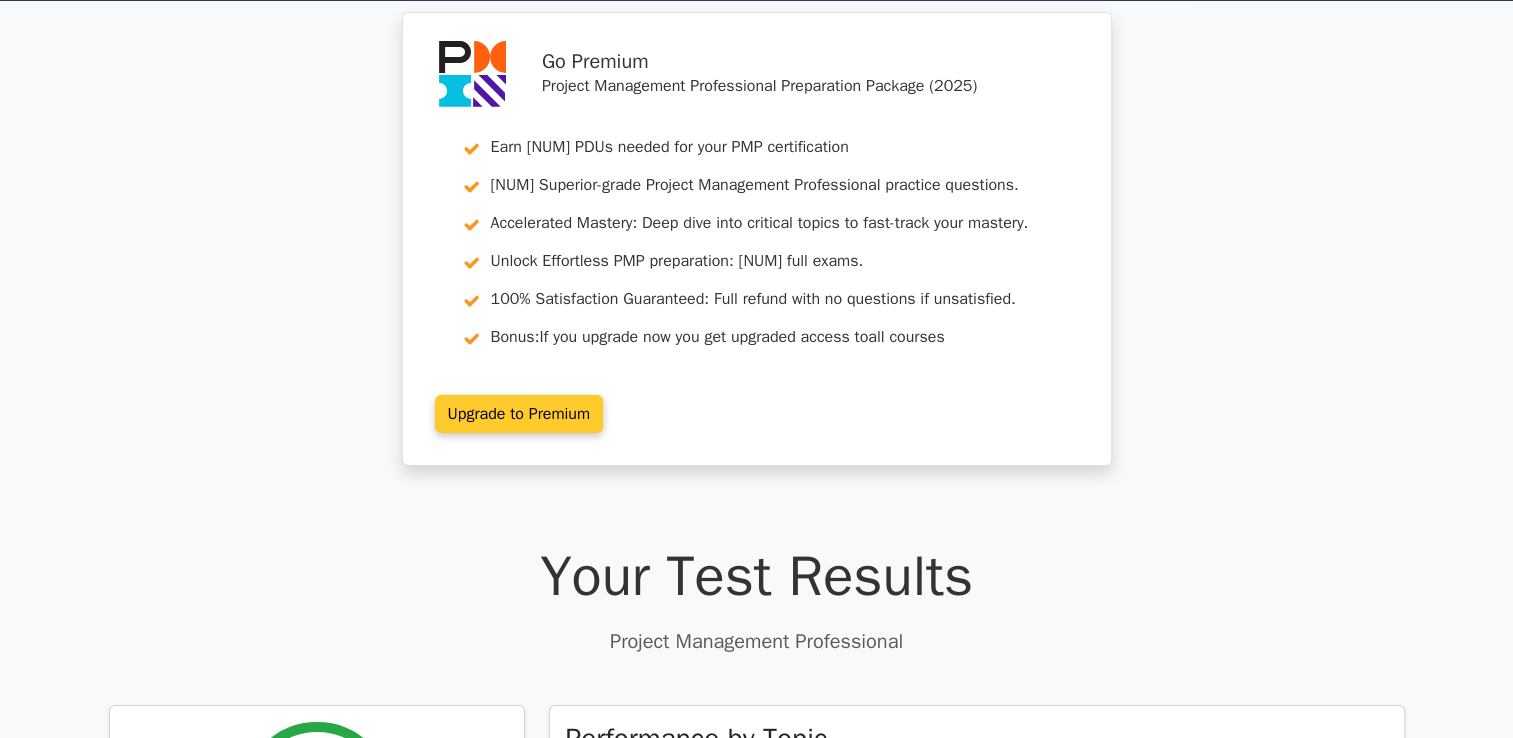 scroll, scrollTop: 0, scrollLeft: 0, axis: both 